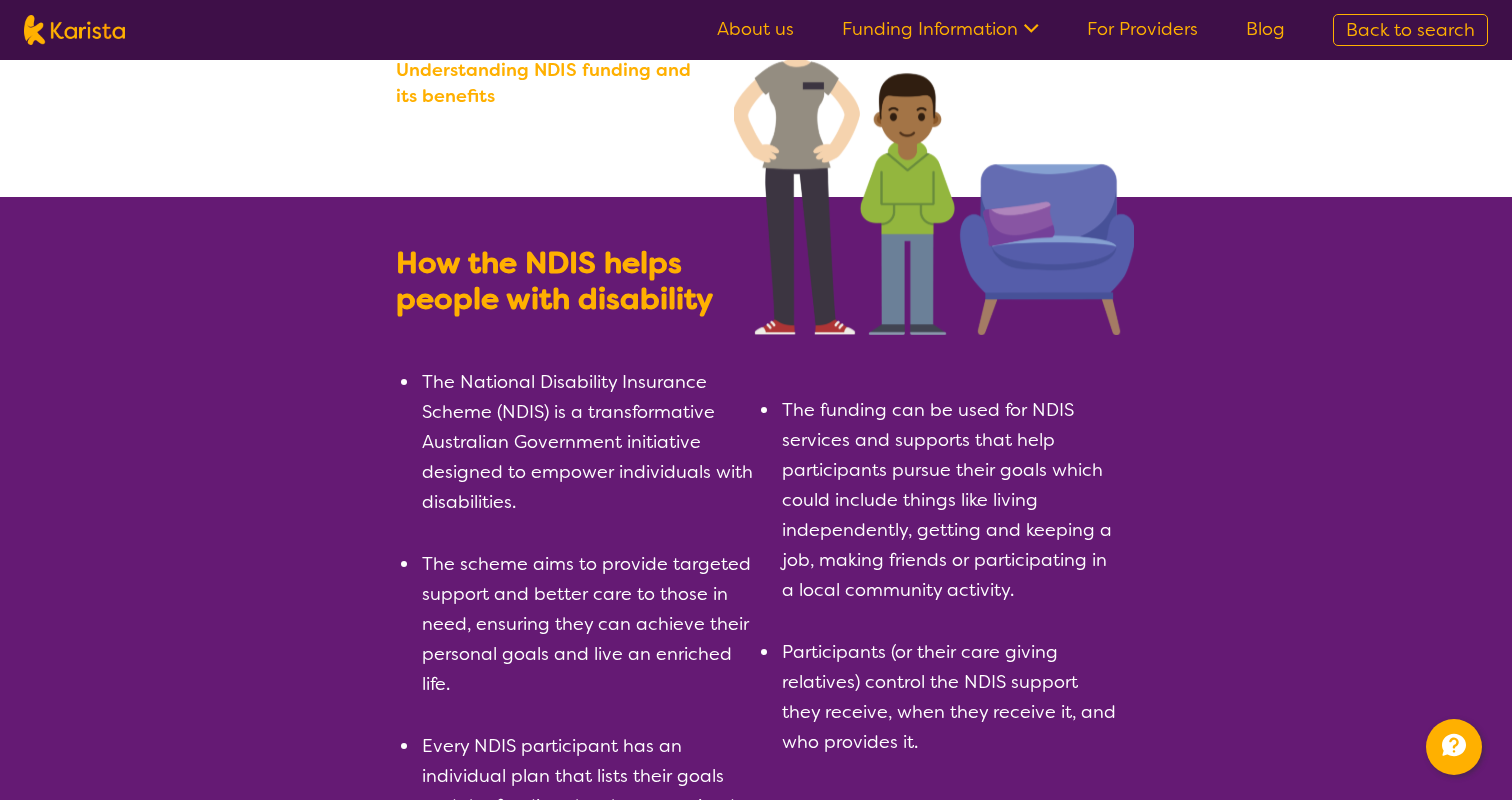 scroll, scrollTop: 0, scrollLeft: 0, axis: both 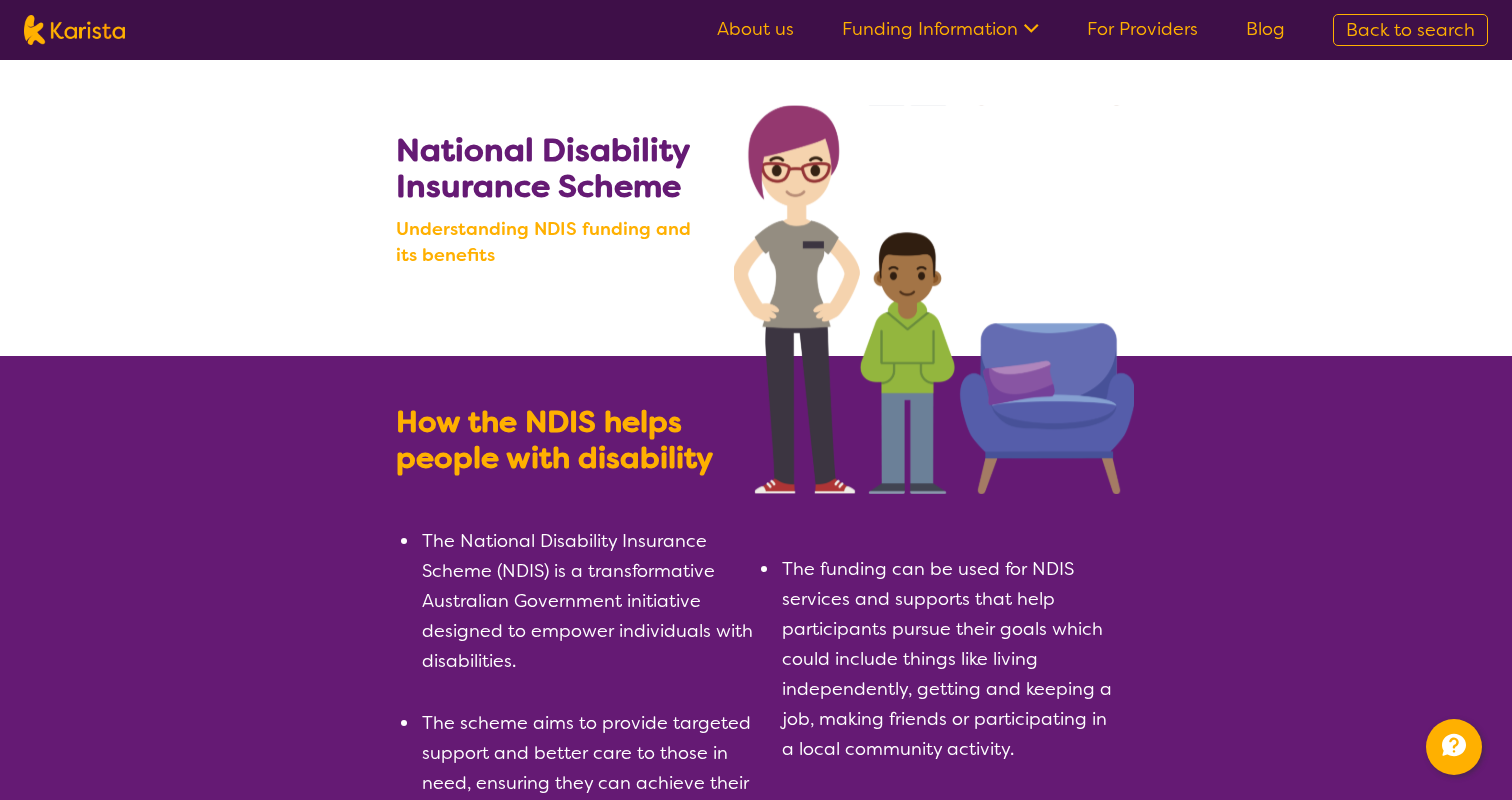 type 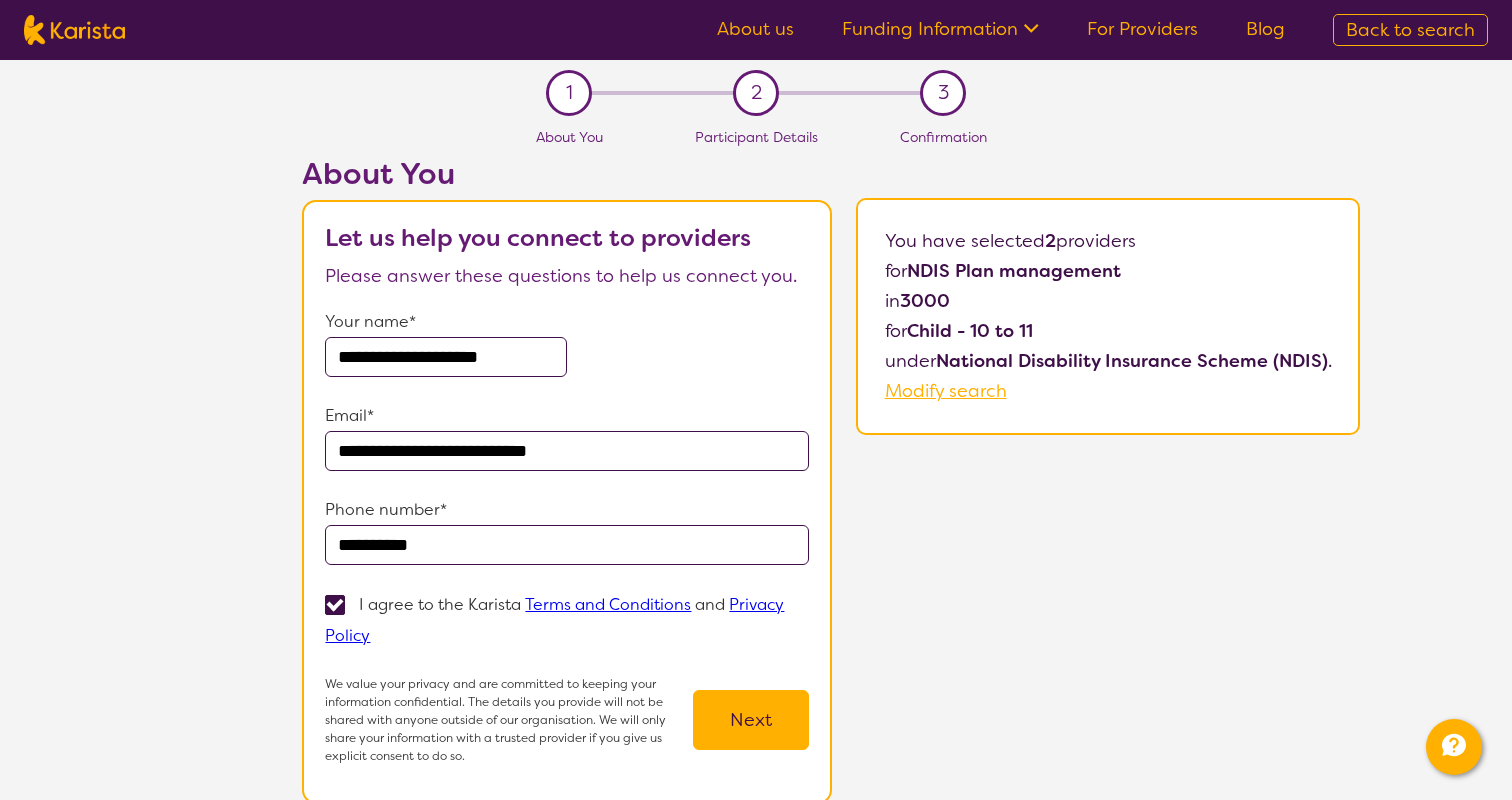 scroll, scrollTop: 99, scrollLeft: 0, axis: vertical 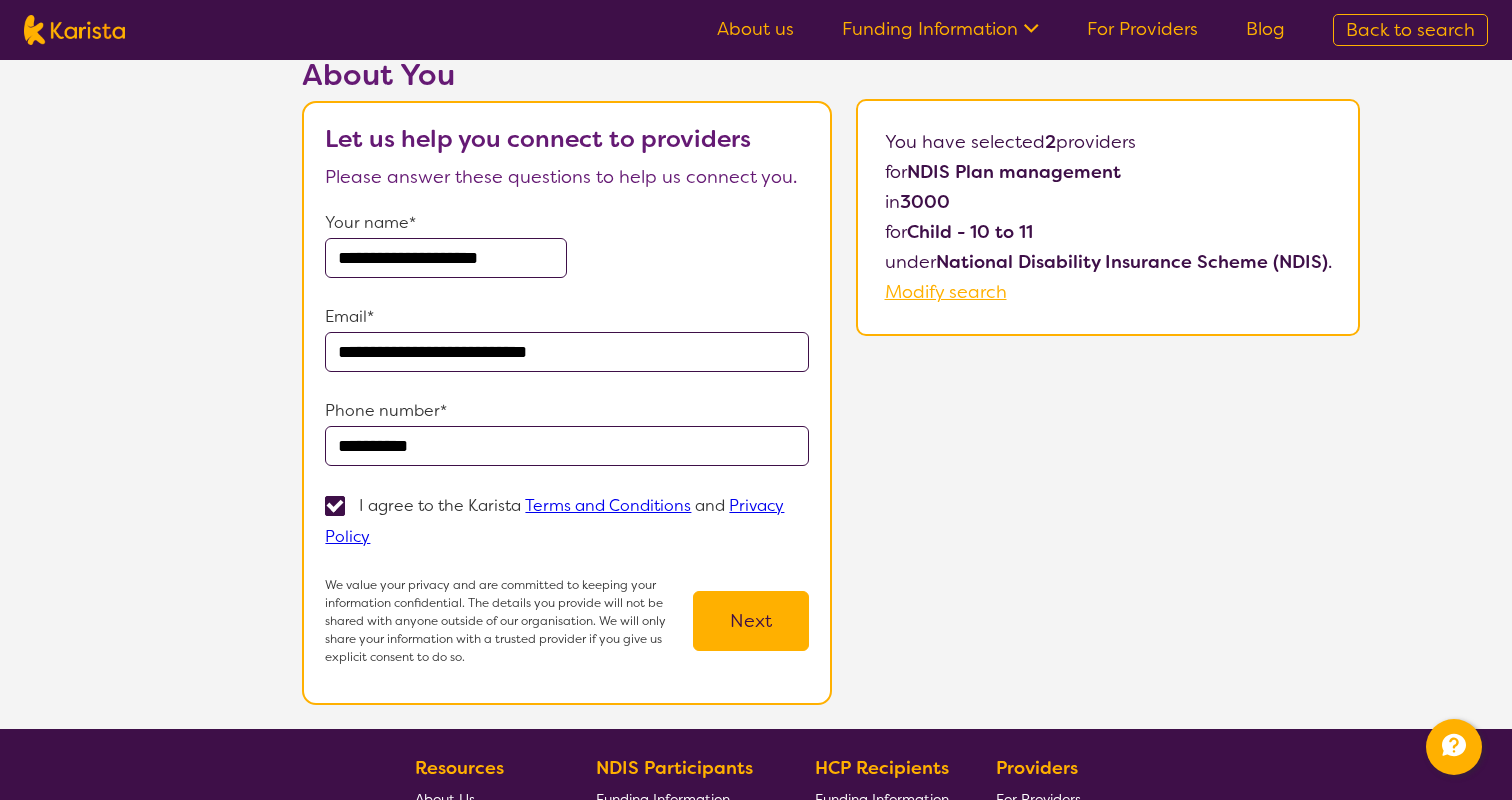click on "About us" at bounding box center [755, 29] 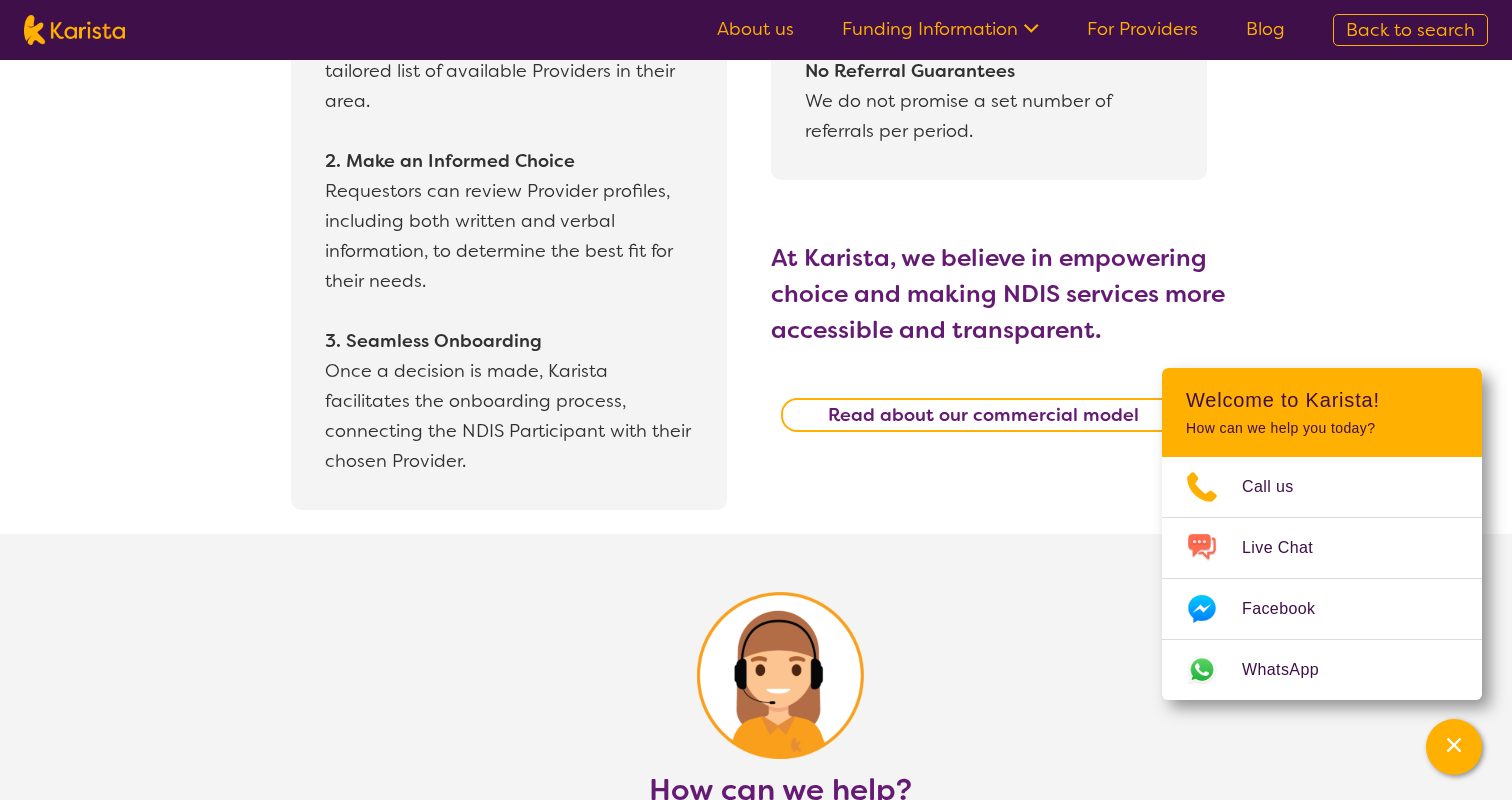 scroll, scrollTop: 2366, scrollLeft: 0, axis: vertical 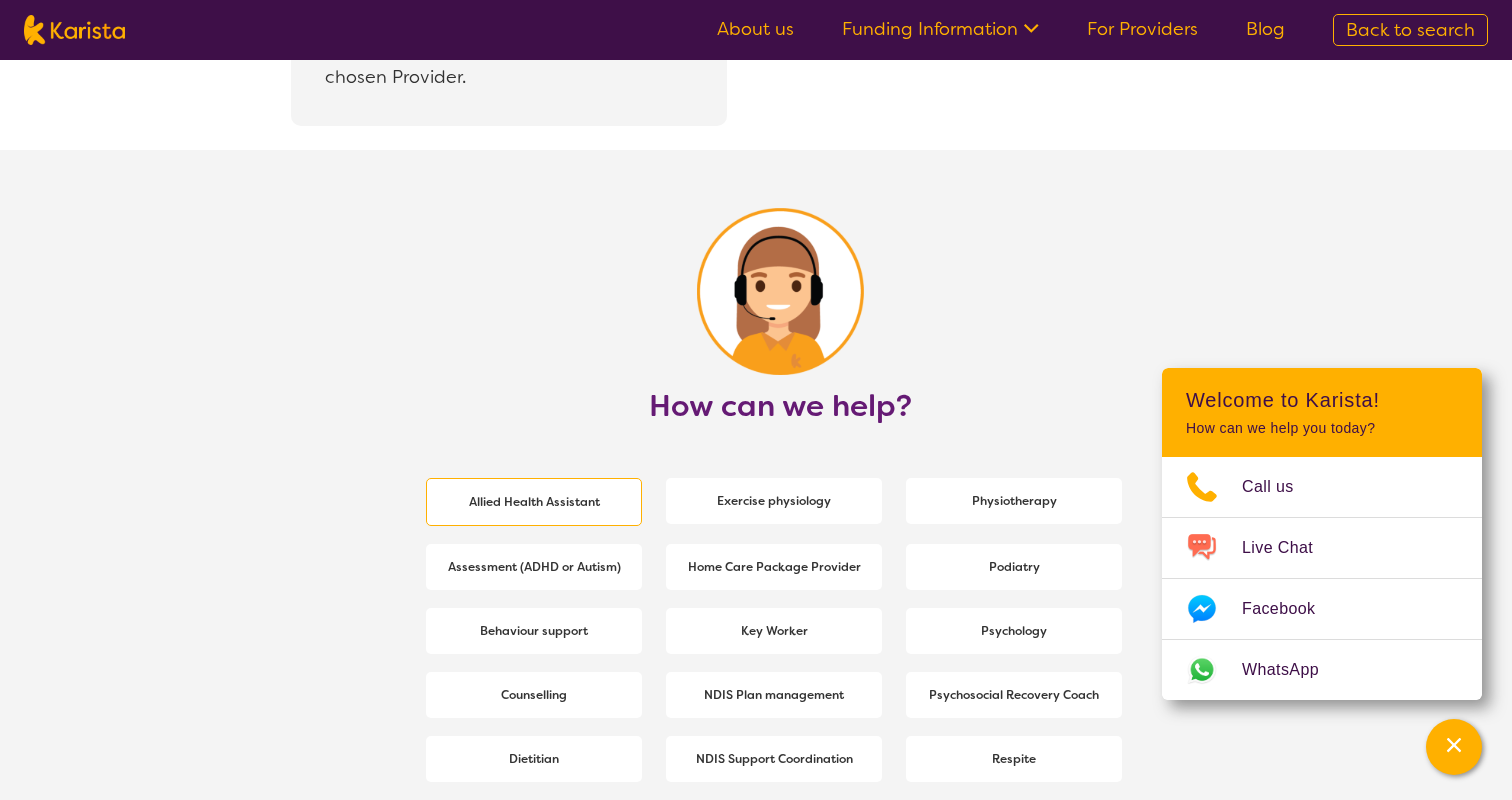 click on "Allied Health Assistant" at bounding box center (534, 502) 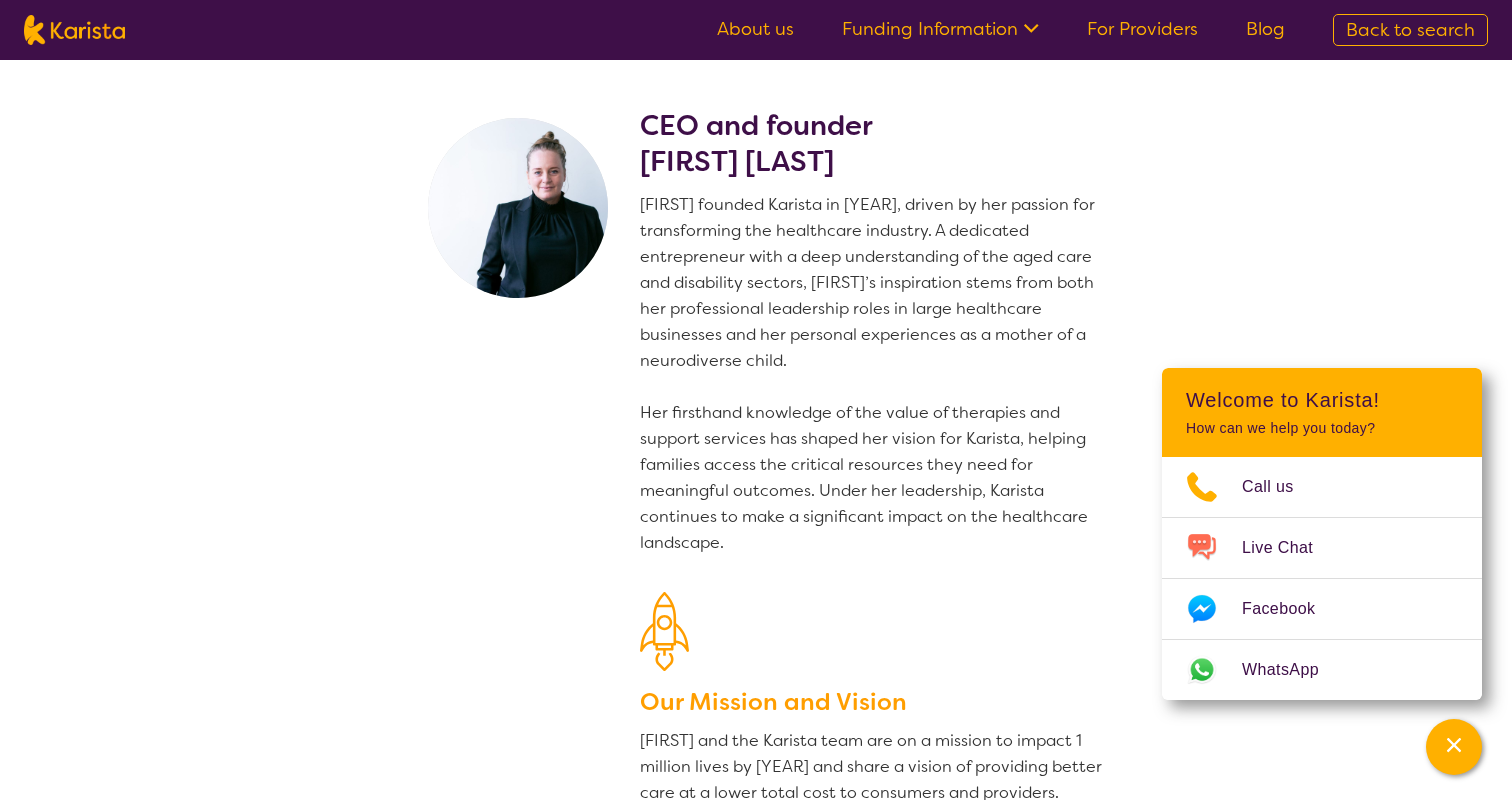 select on "Allied Health Assistant" 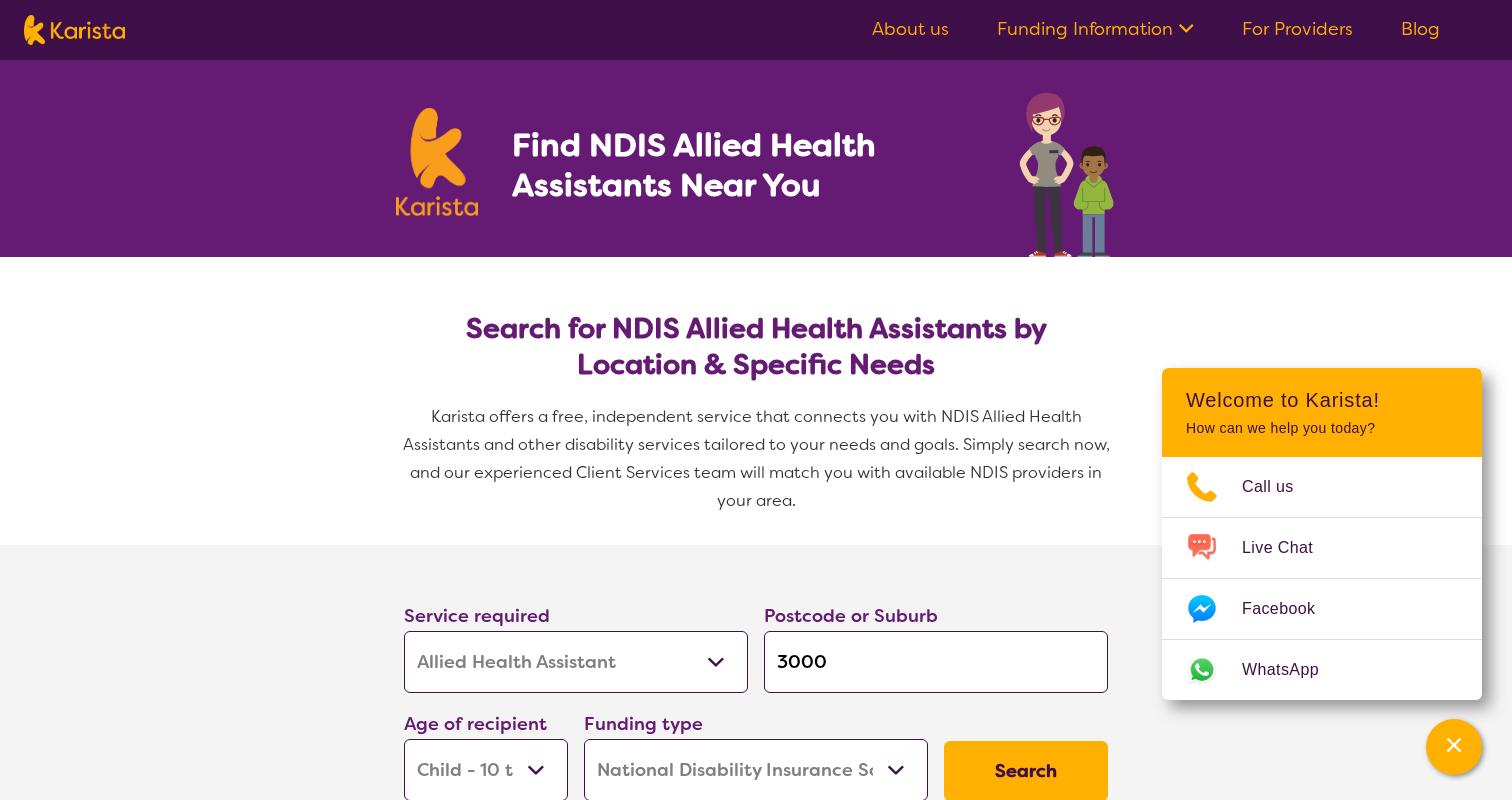 scroll, scrollTop: 0, scrollLeft: 0, axis: both 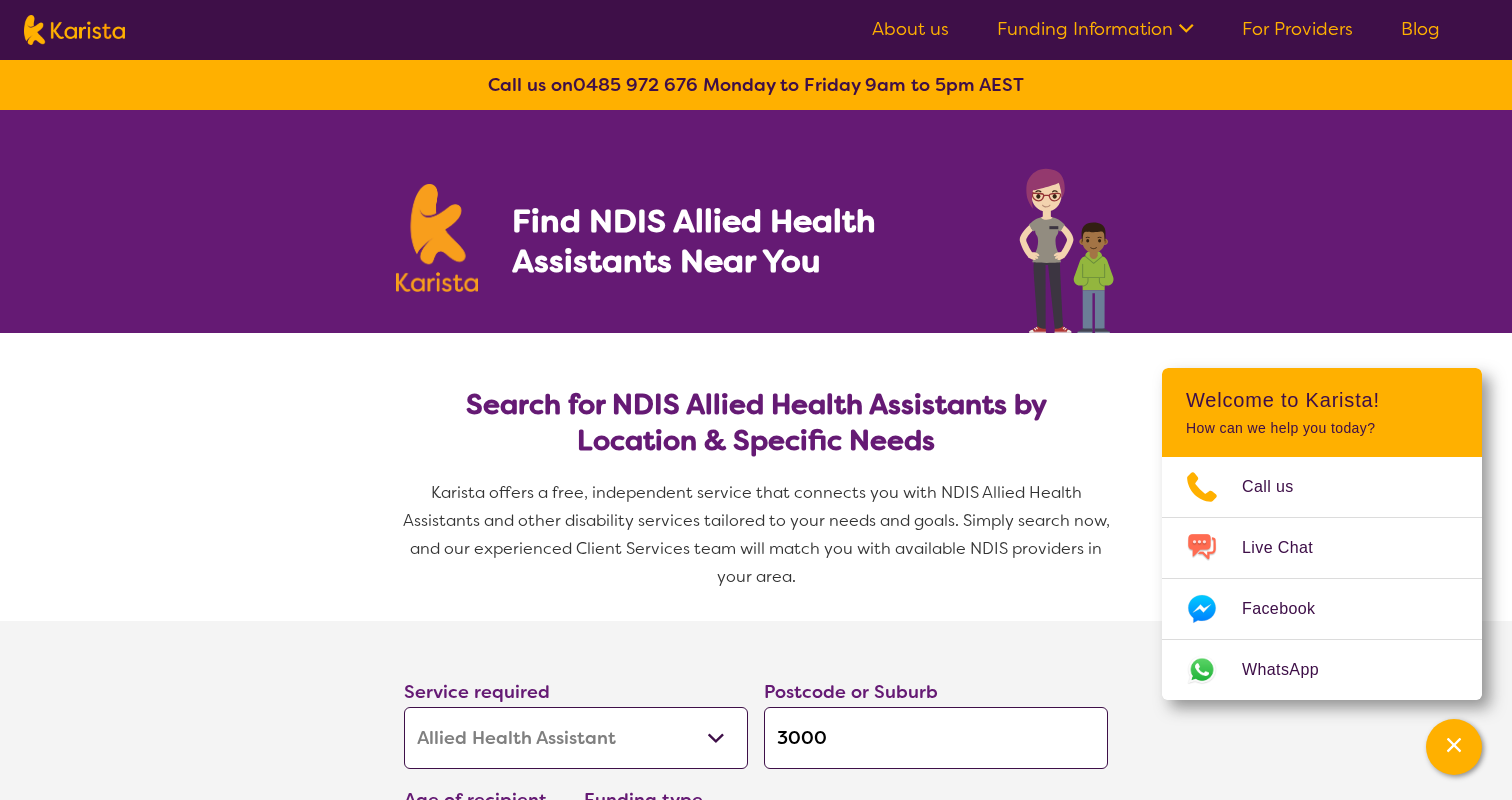 click on "Funding Information" at bounding box center [1095, 29] 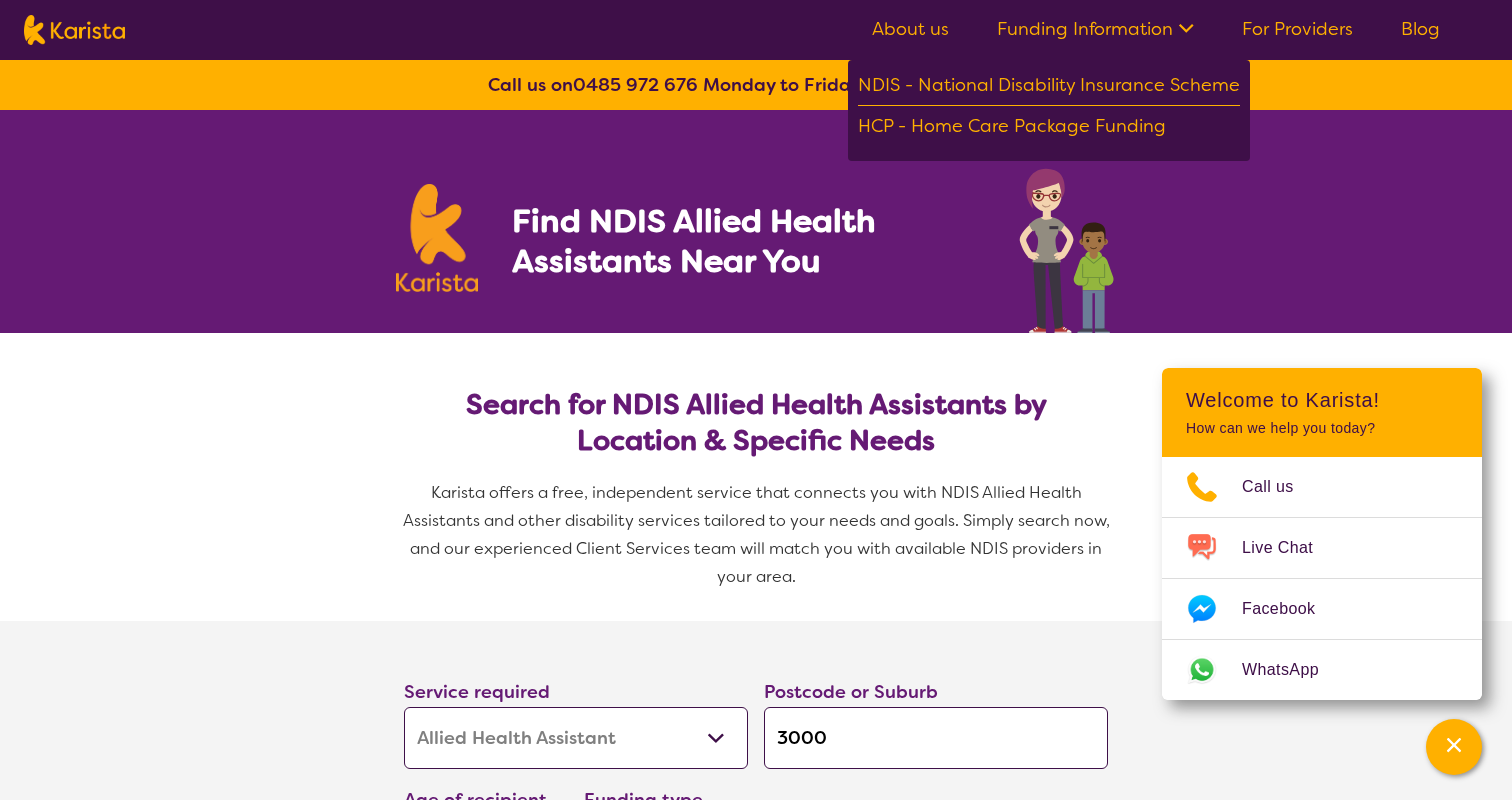 click on "About us" at bounding box center (910, 29) 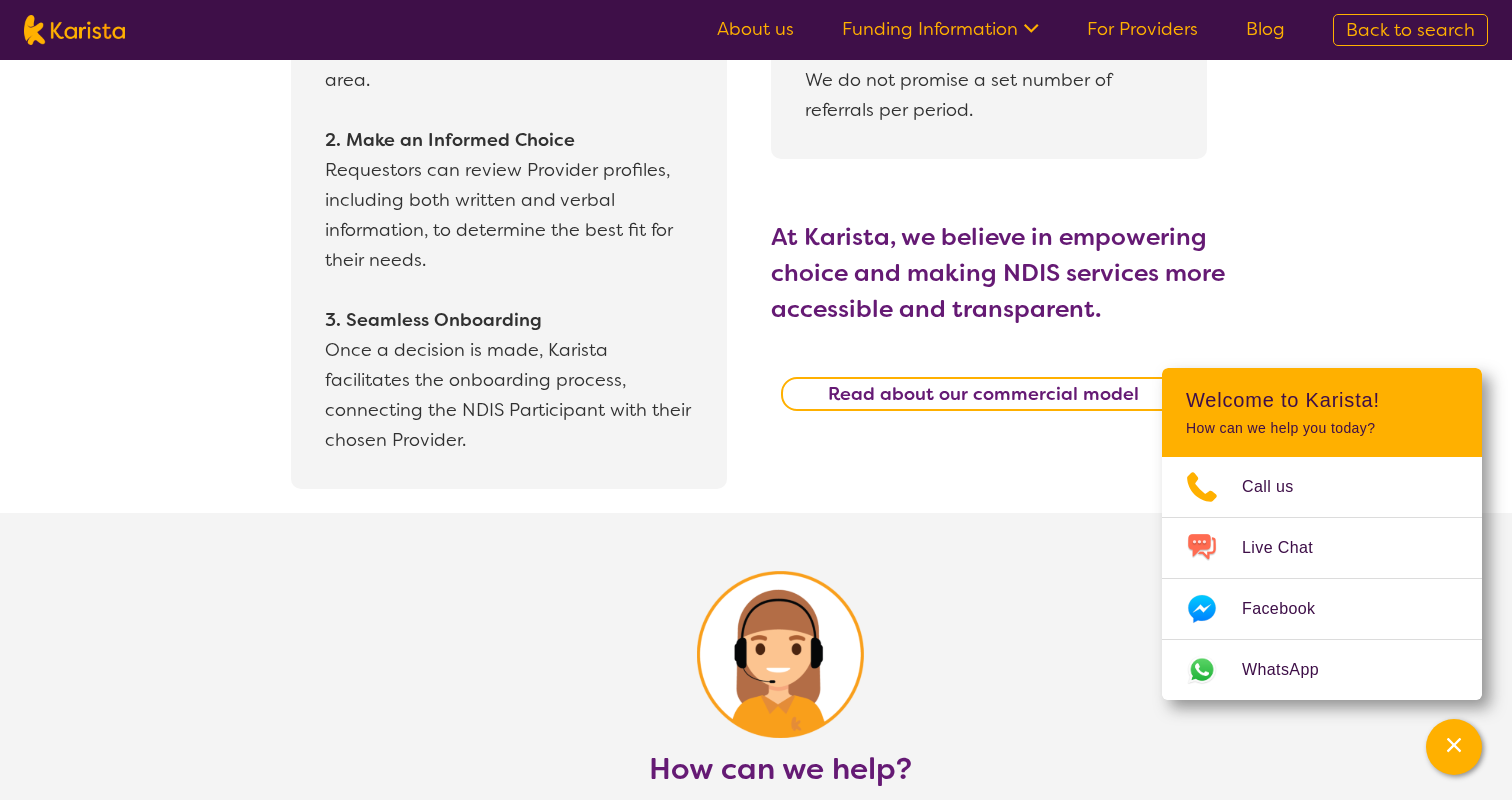 scroll, scrollTop: 2140, scrollLeft: 0, axis: vertical 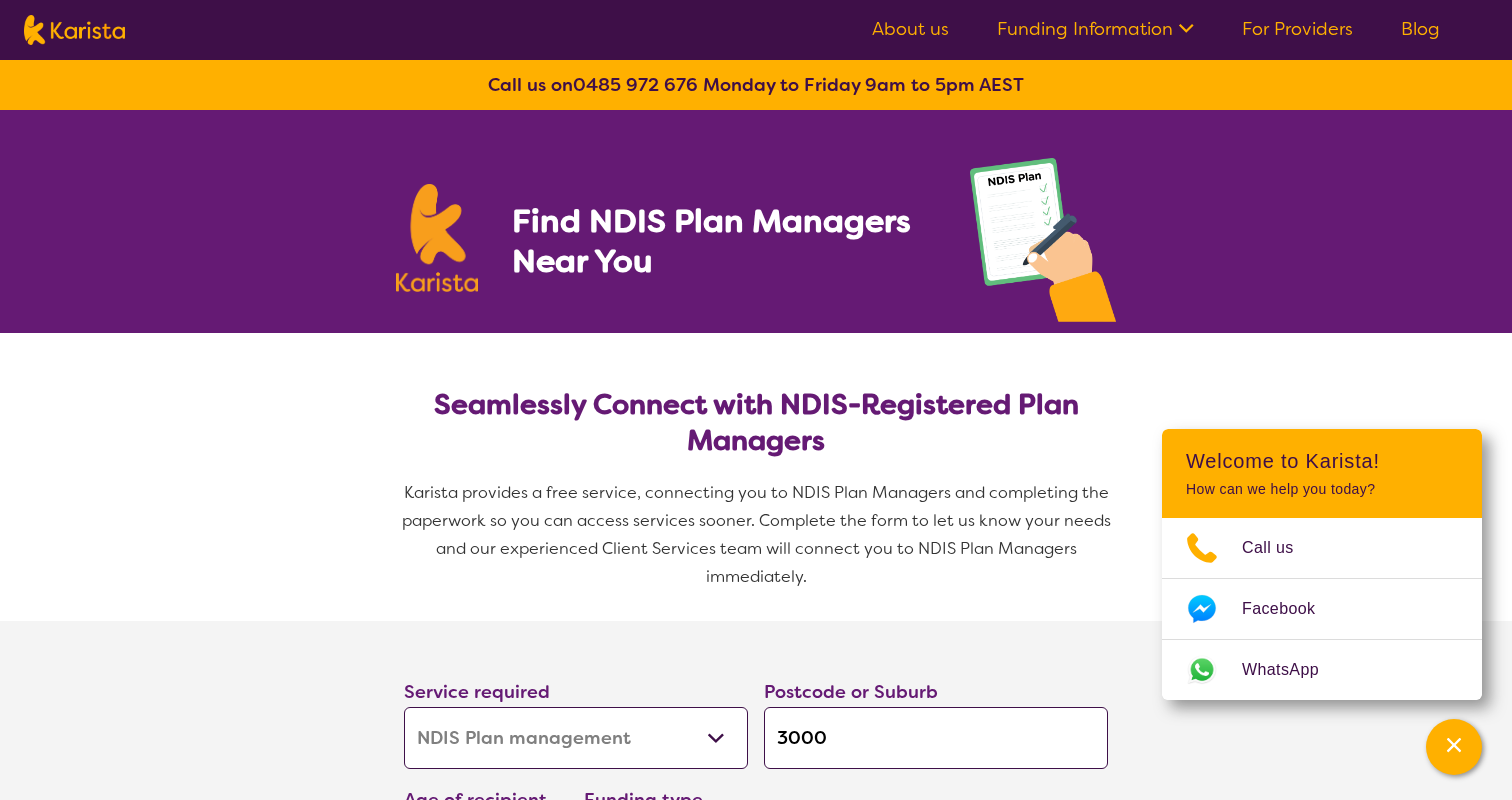 select on "NDIS Plan management" 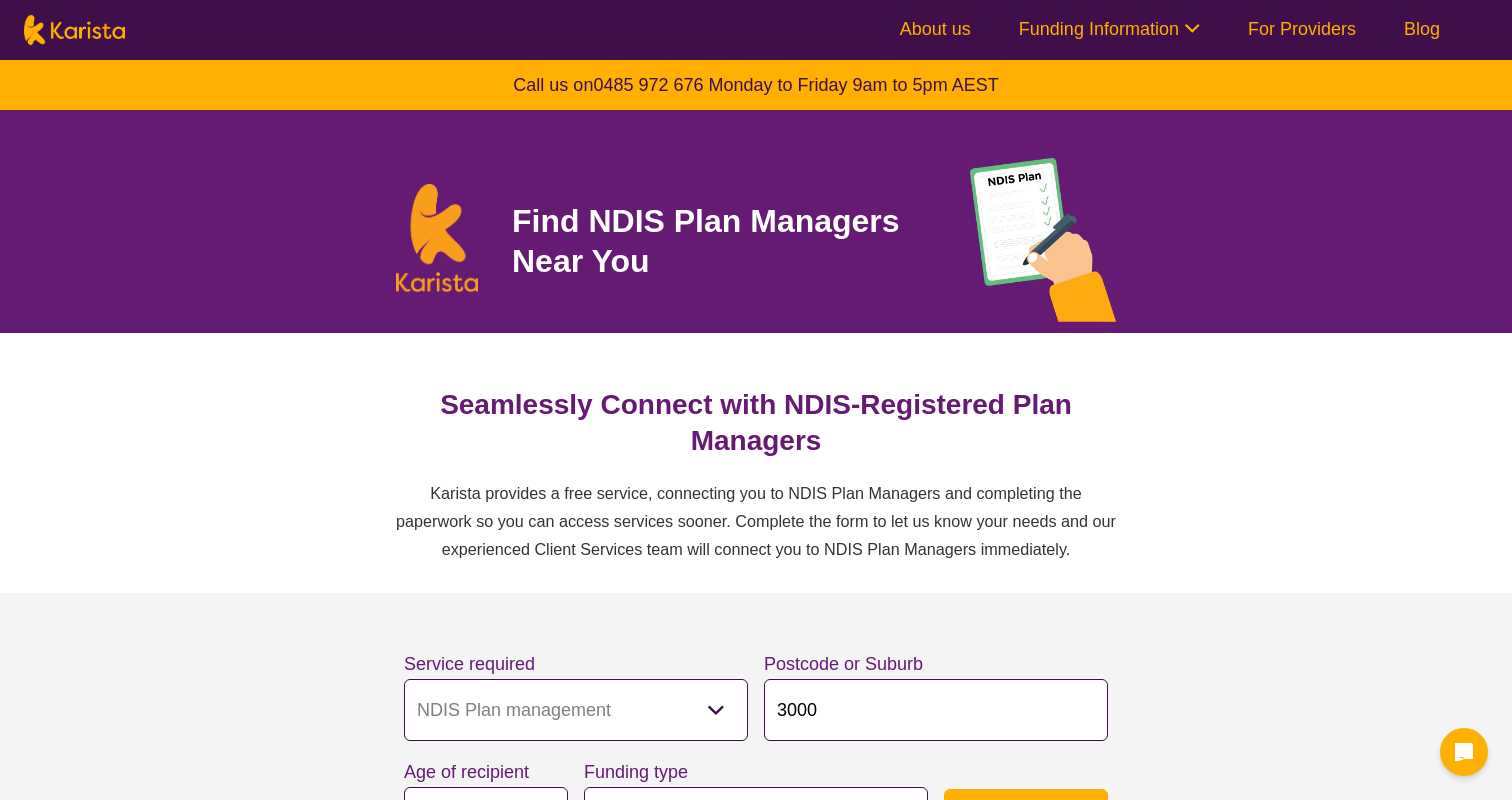 select on "NDIS Plan management" 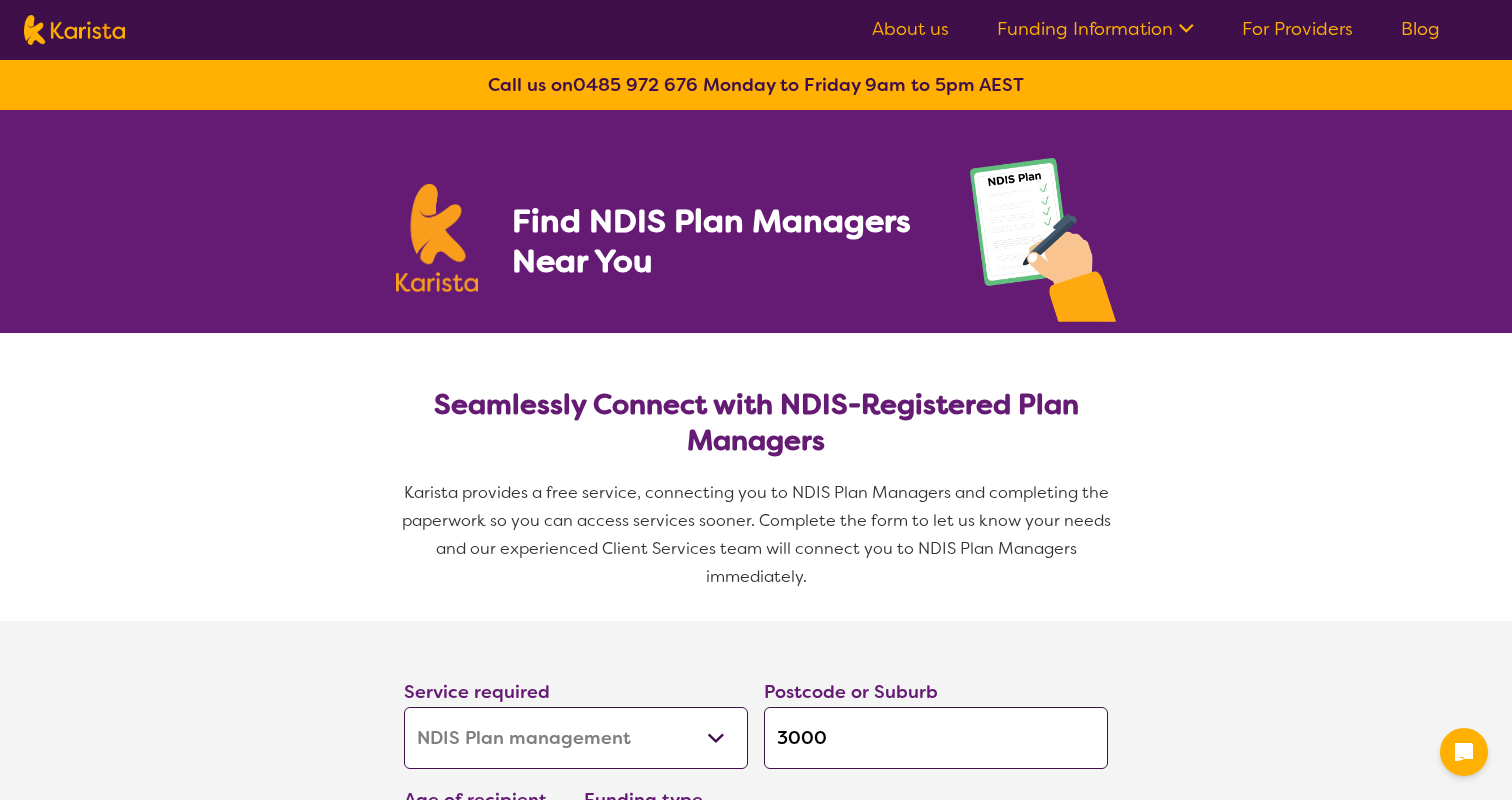 click on "About us" at bounding box center (910, 29) 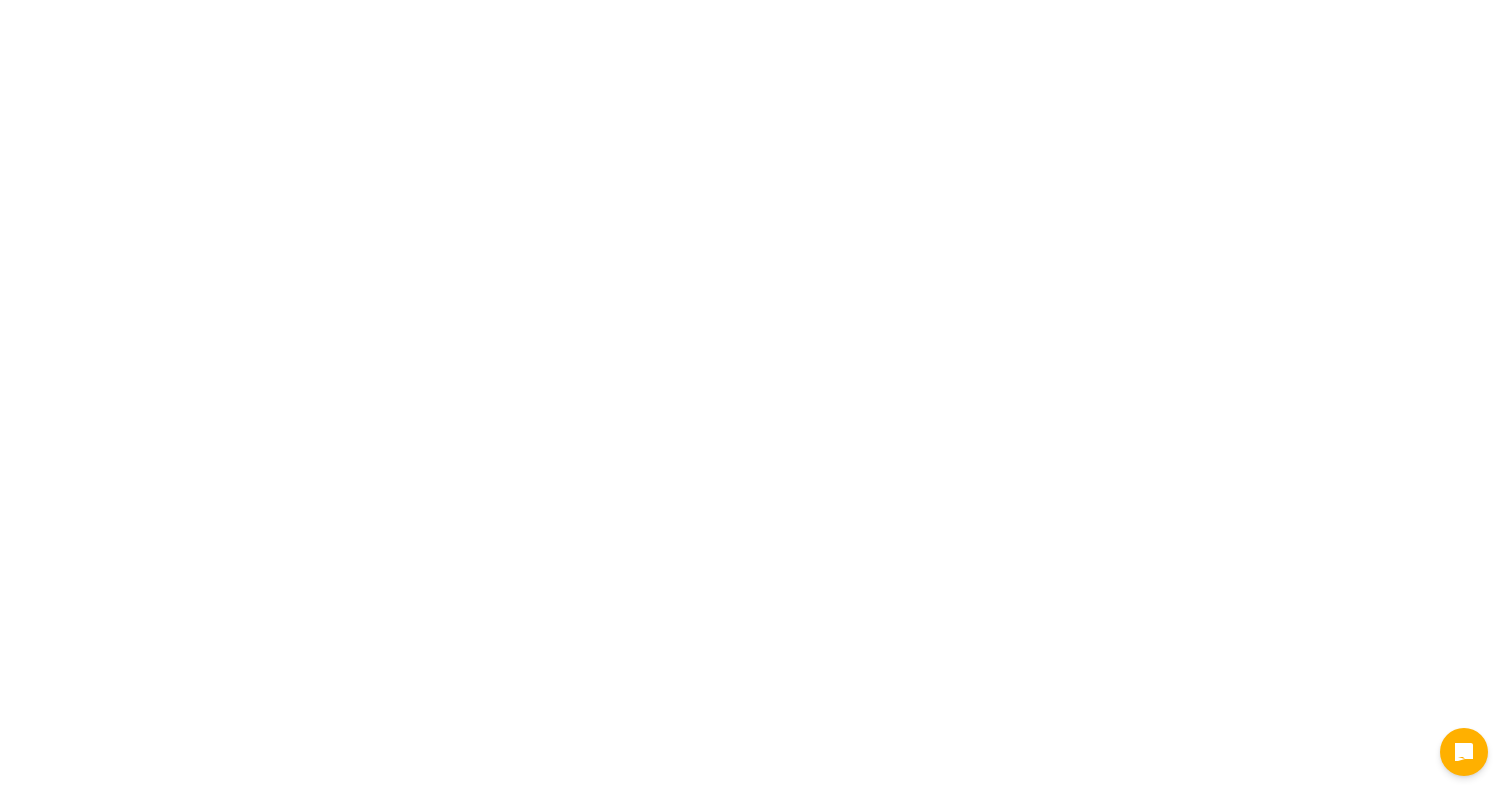 scroll, scrollTop: 0, scrollLeft: 0, axis: both 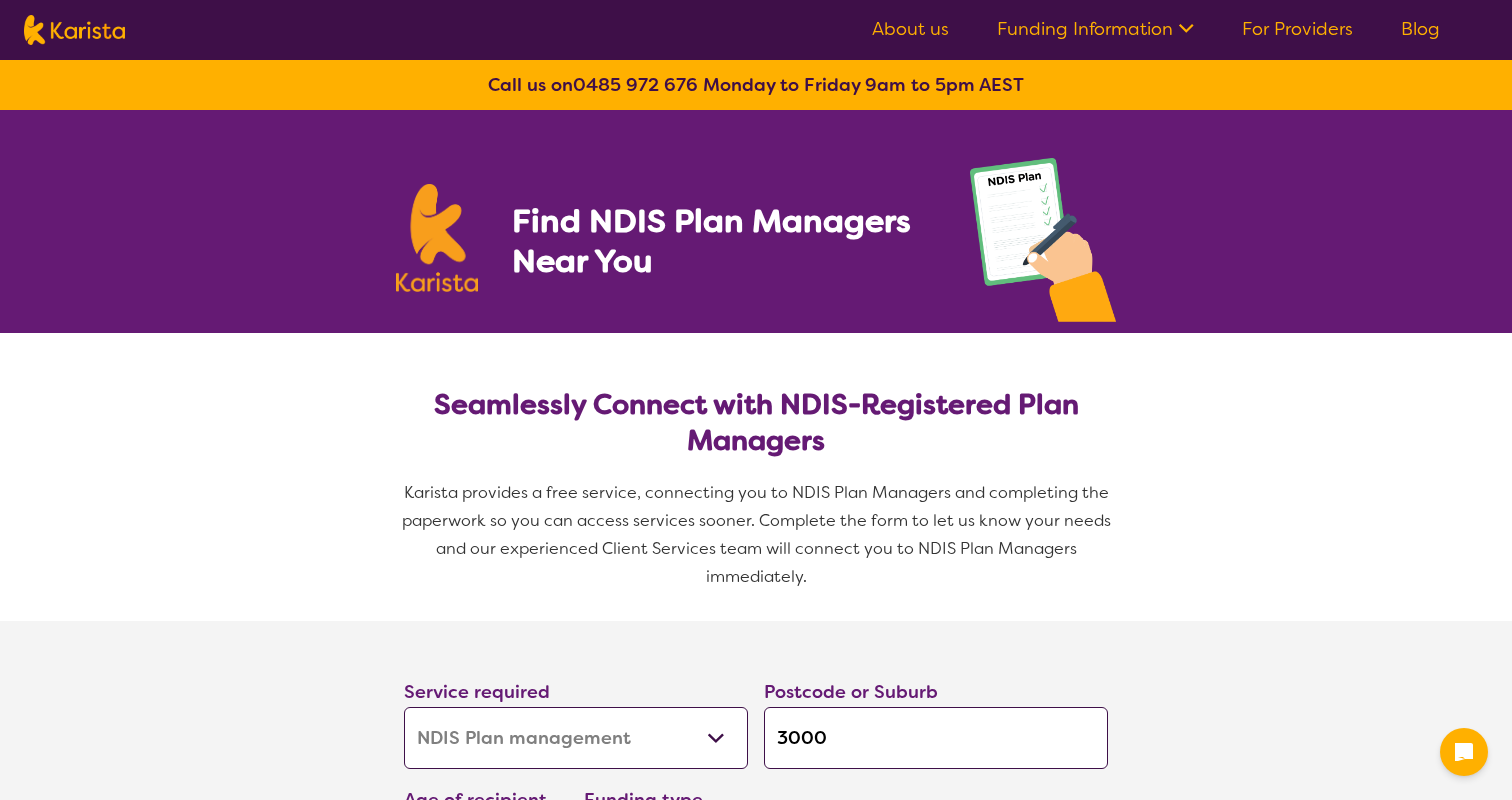 select on "NDIS Plan management" 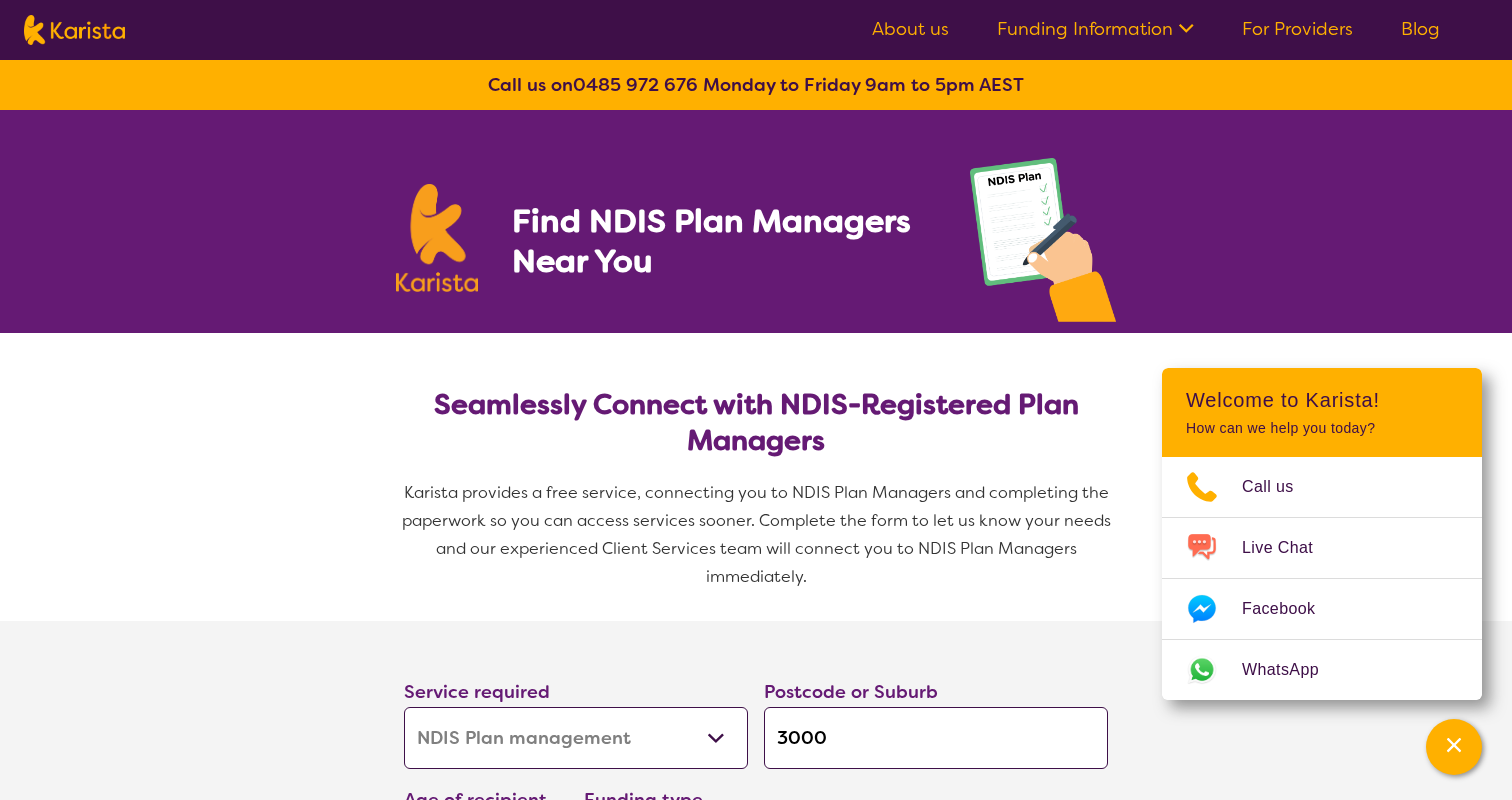click on "About us" at bounding box center [910, 29] 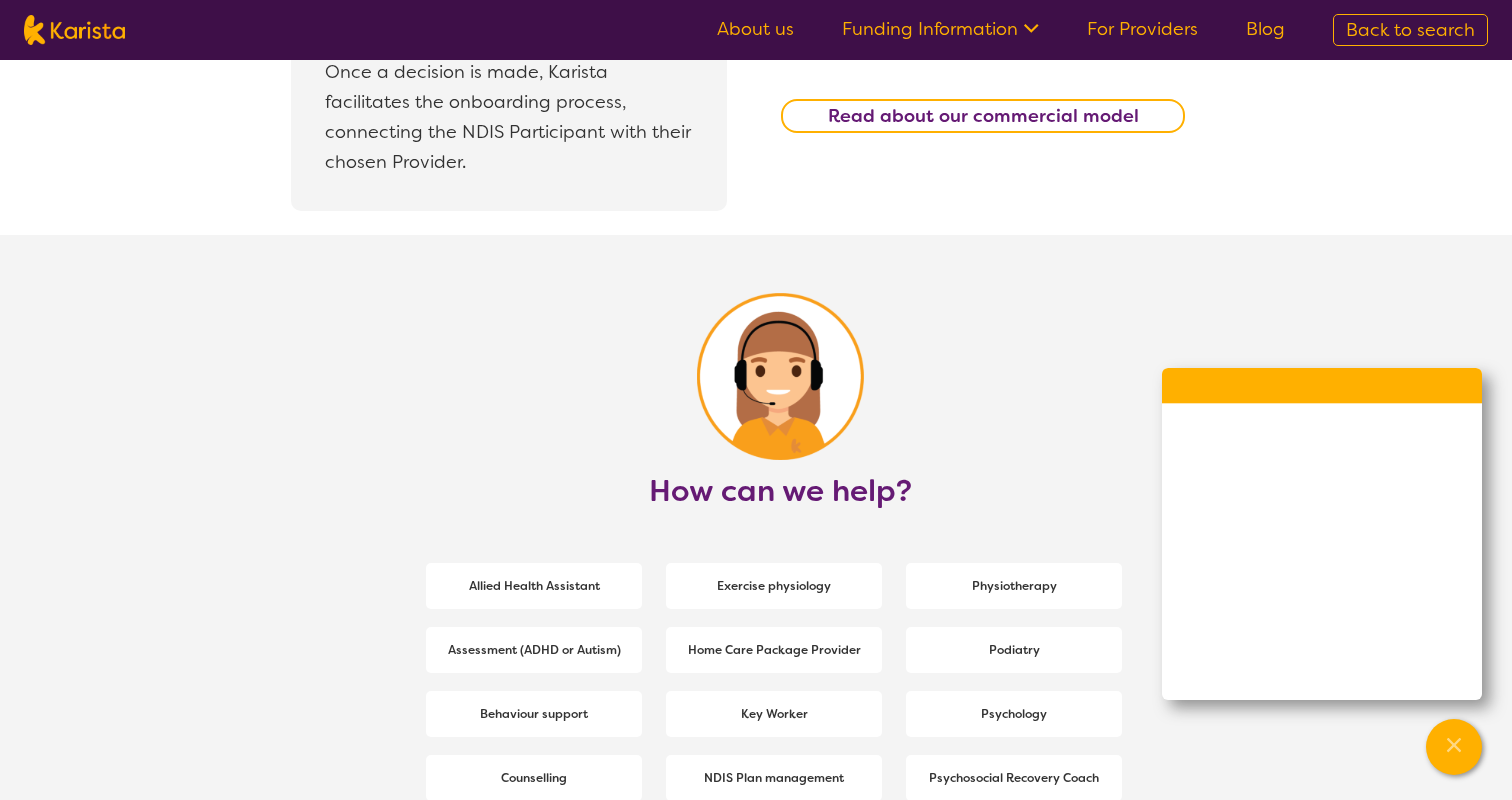 scroll, scrollTop: 2561, scrollLeft: 0, axis: vertical 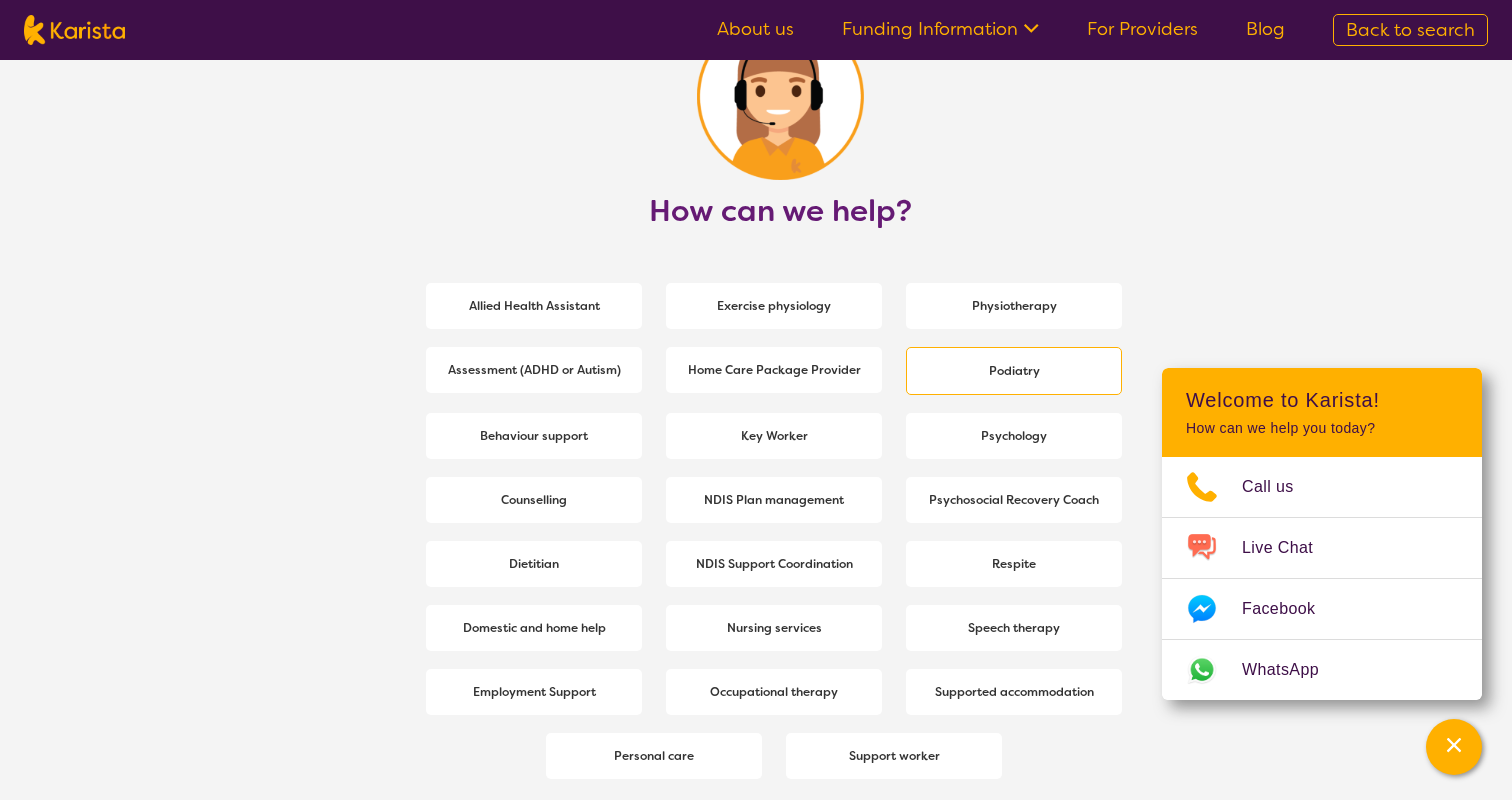 click on "Podiatry" at bounding box center [1014, 371] 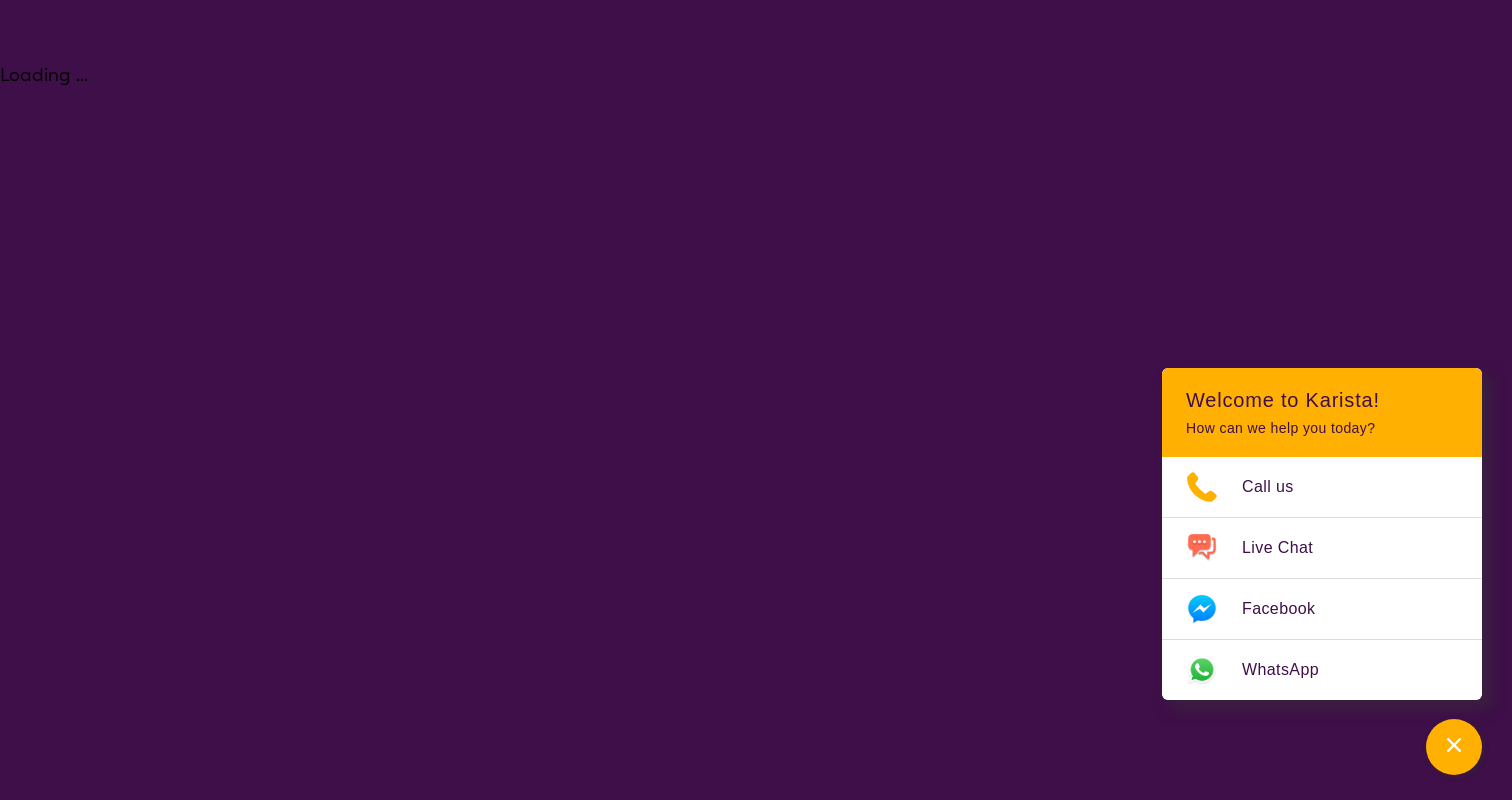 scroll, scrollTop: 0, scrollLeft: 0, axis: both 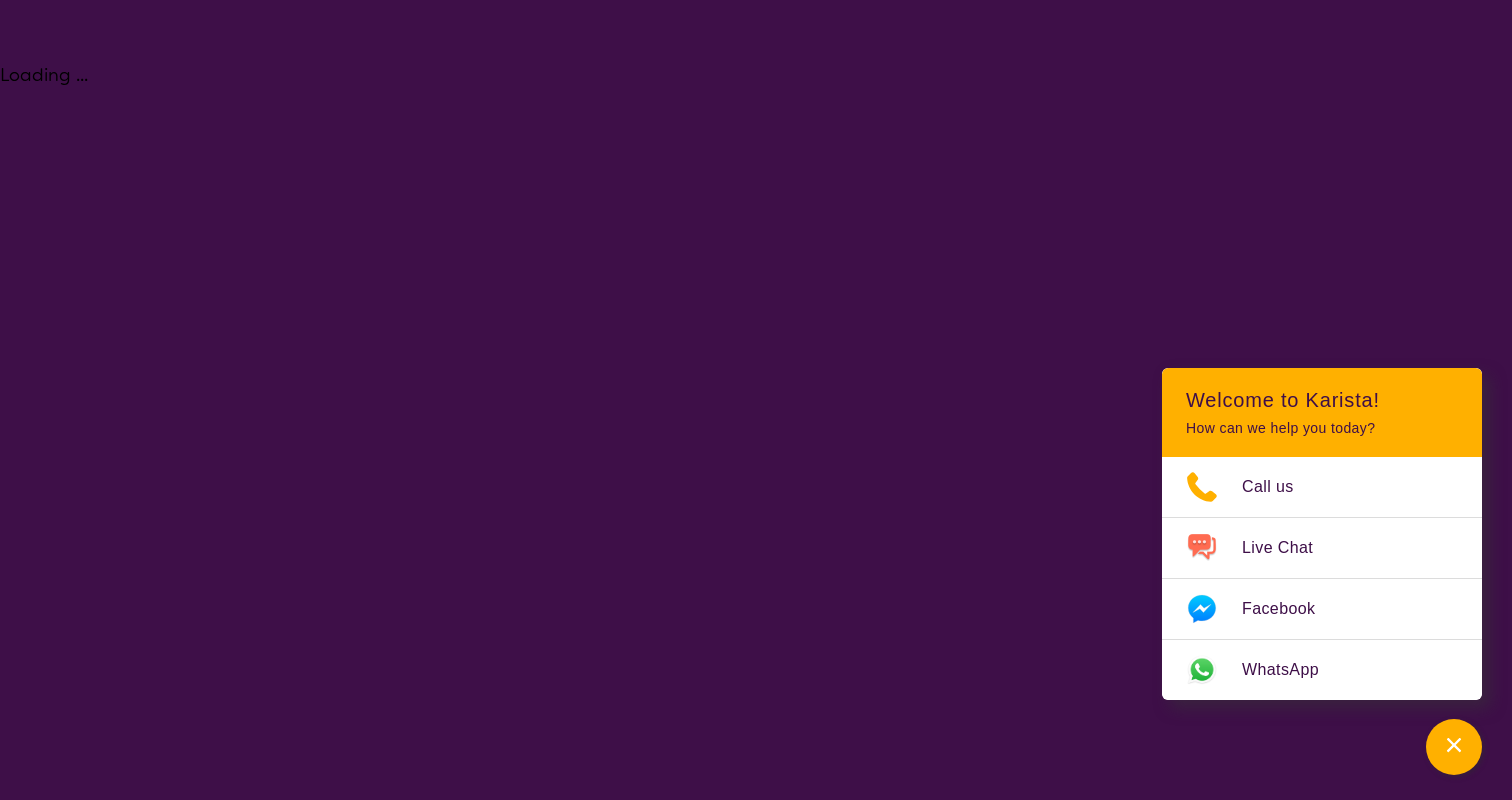 select on "Podiatry" 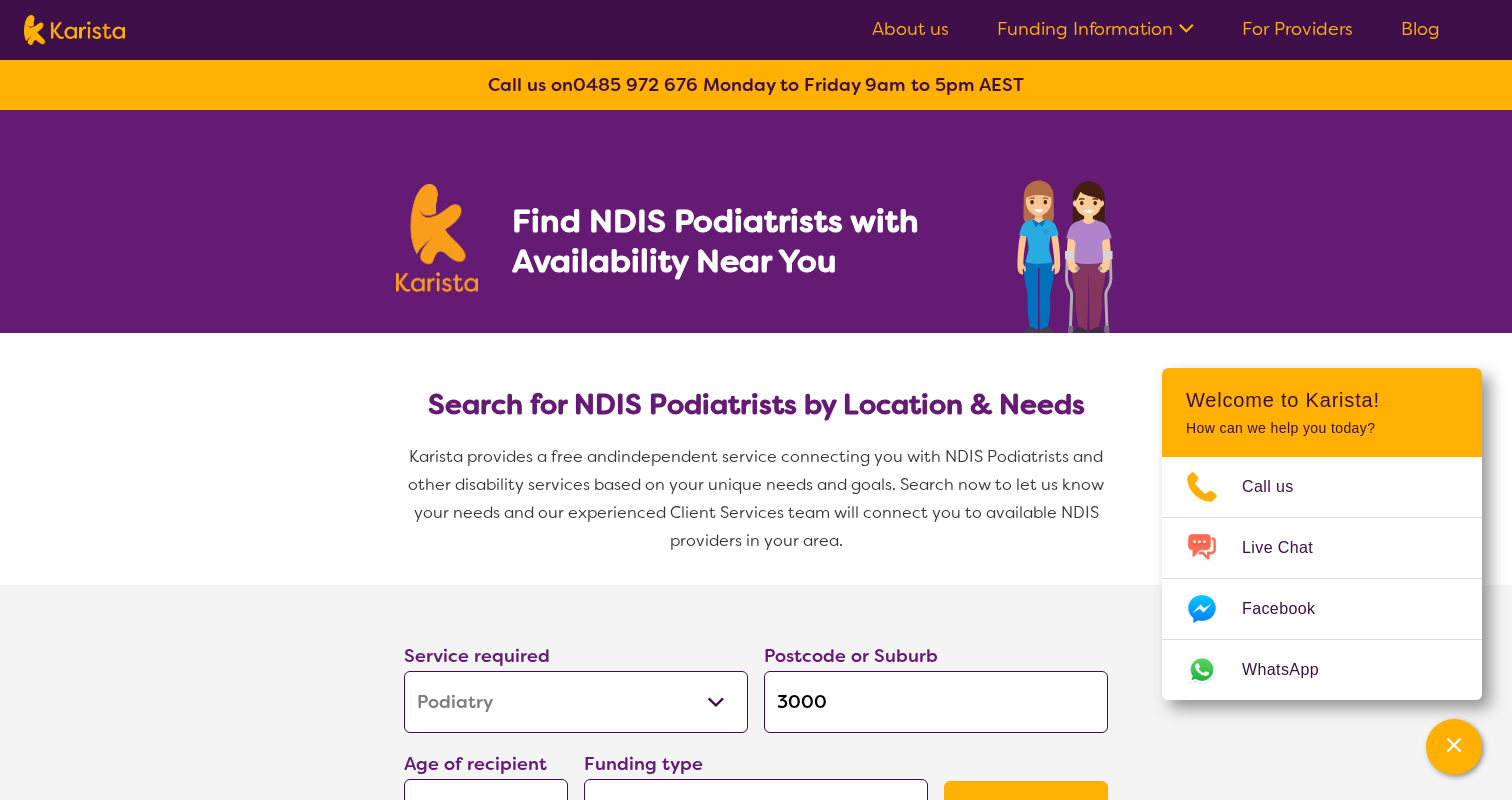 click on "About us" at bounding box center (910, 29) 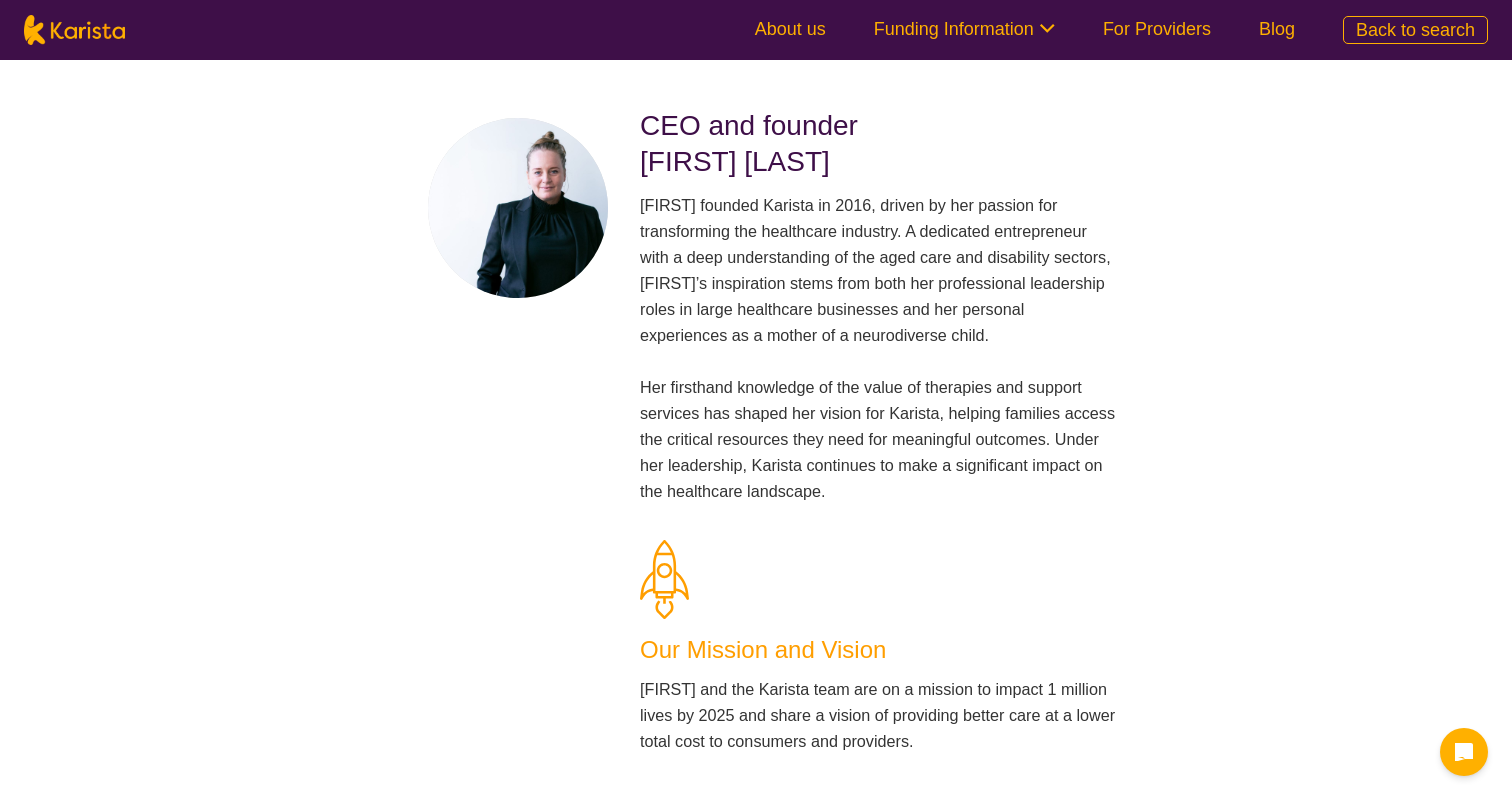 scroll, scrollTop: 0, scrollLeft: 0, axis: both 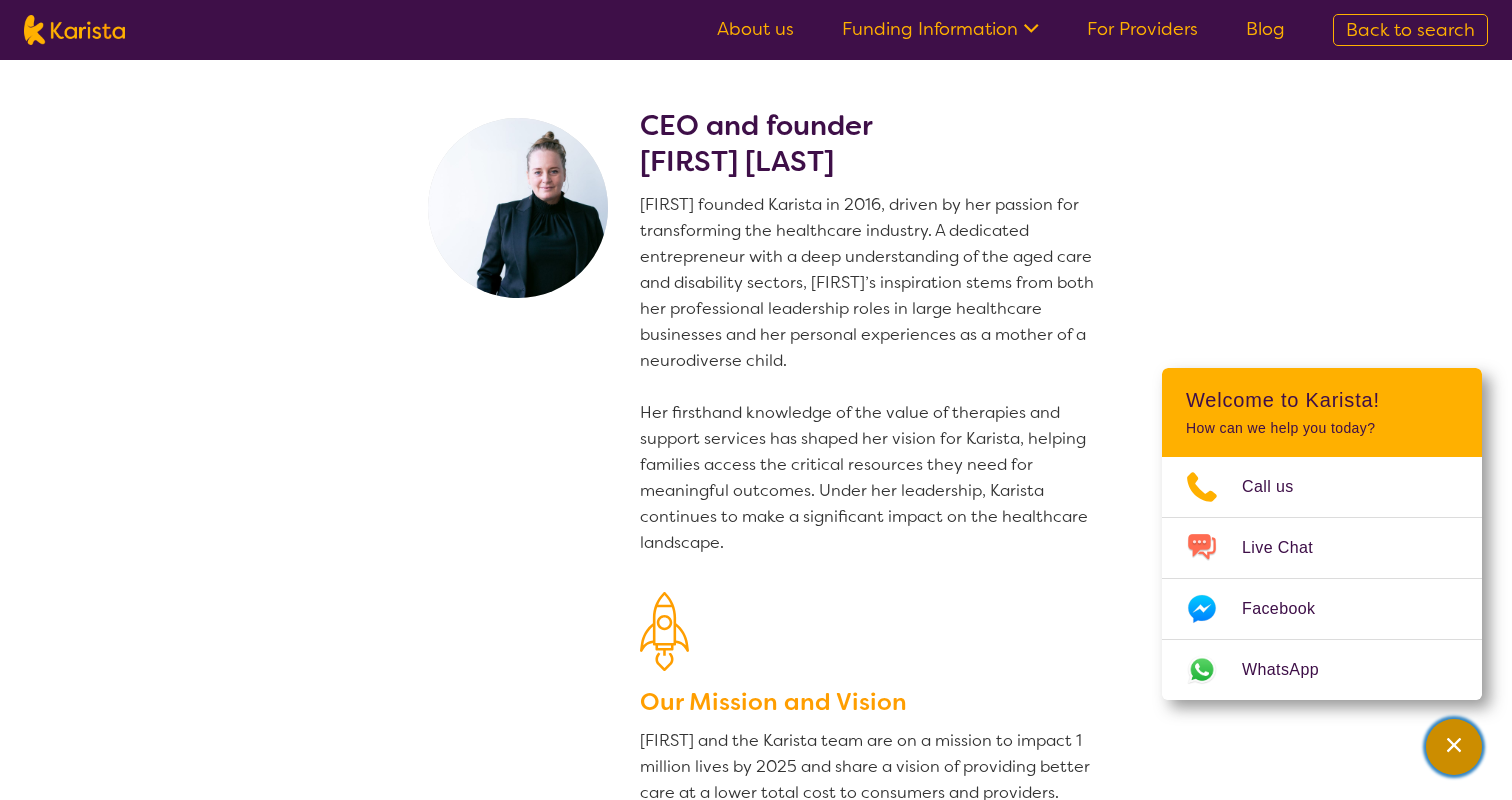 click 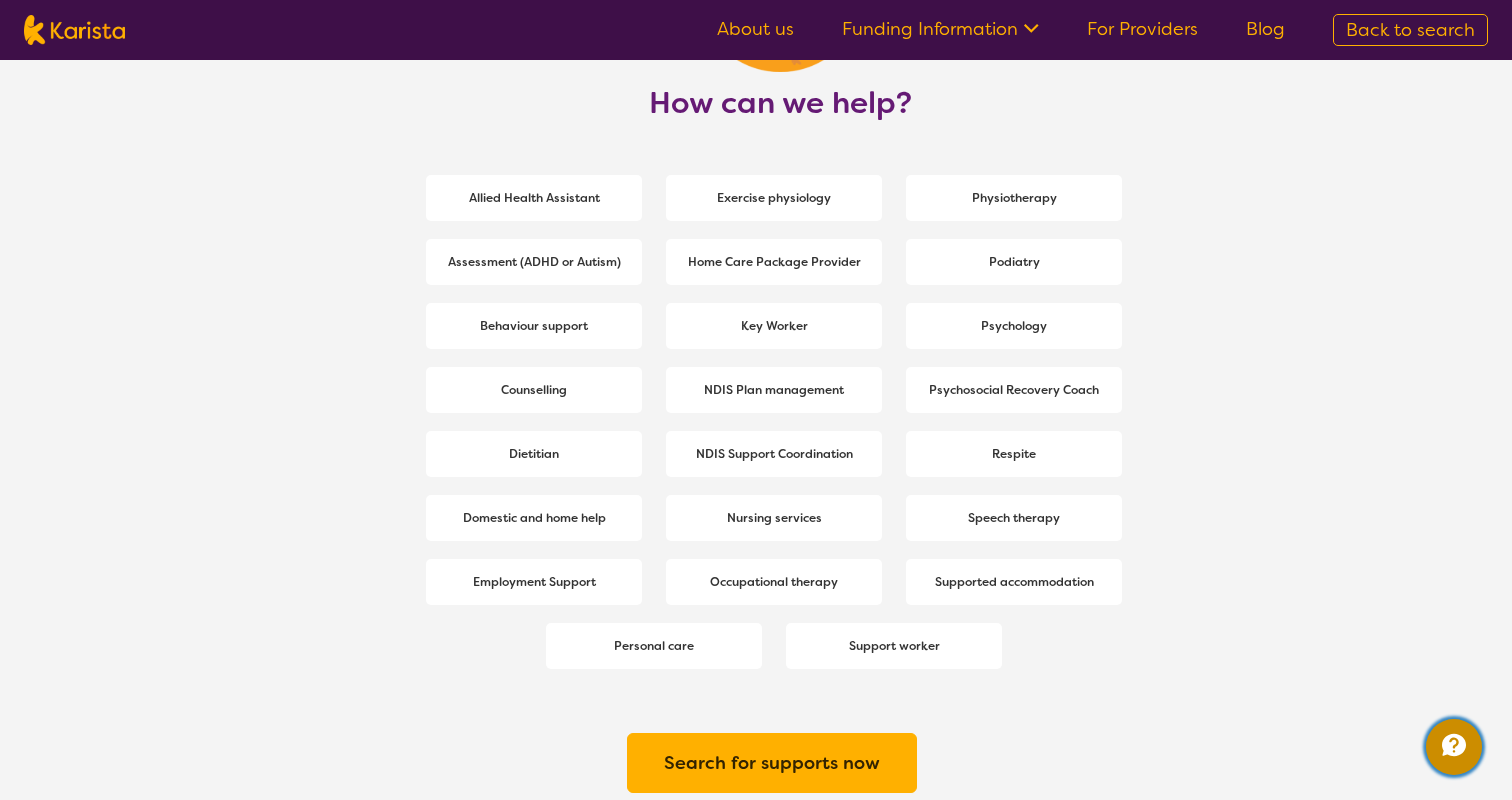 scroll, scrollTop: 2681, scrollLeft: 0, axis: vertical 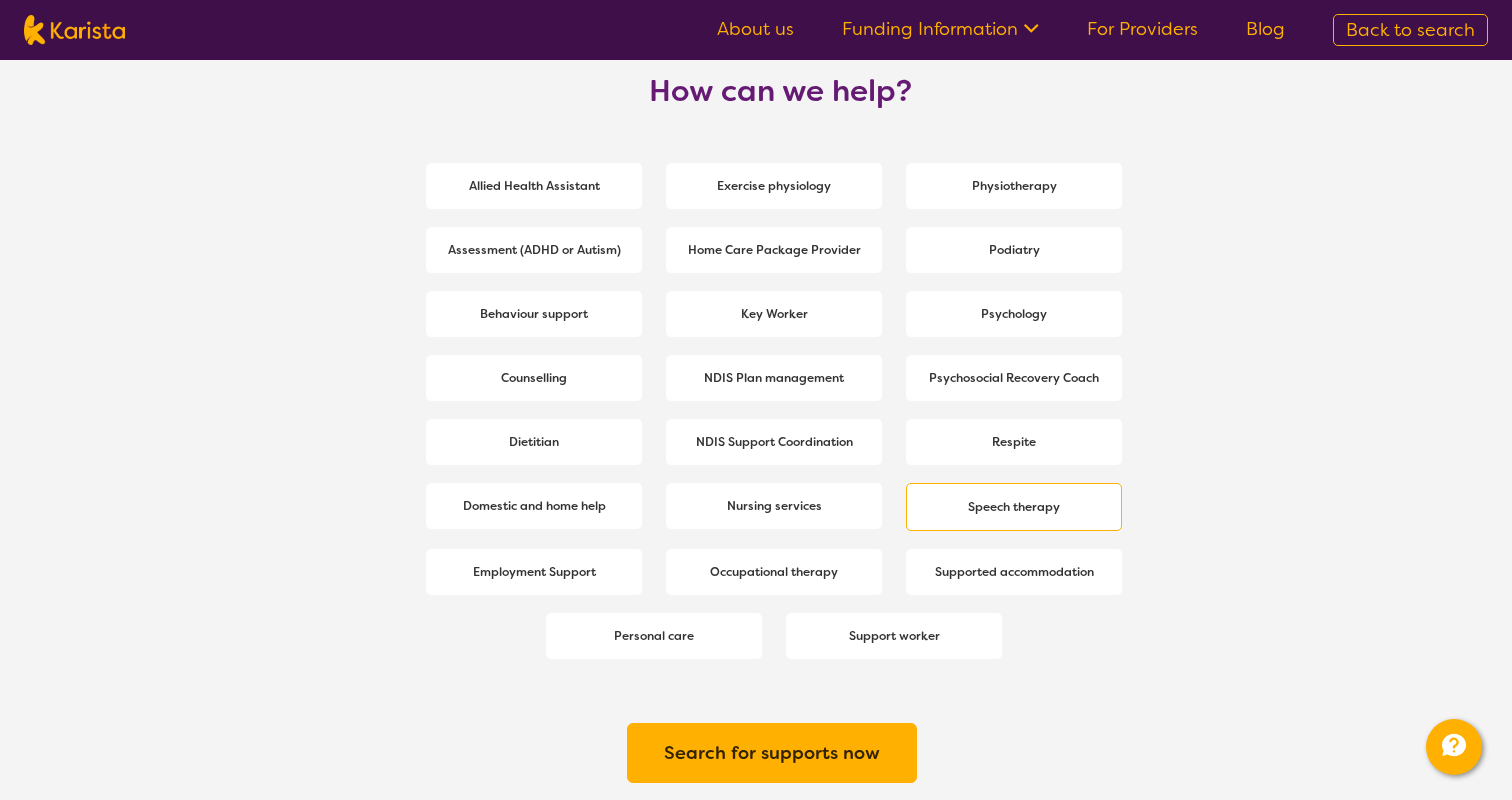 click on "Speech therapy" at bounding box center [1014, 507] 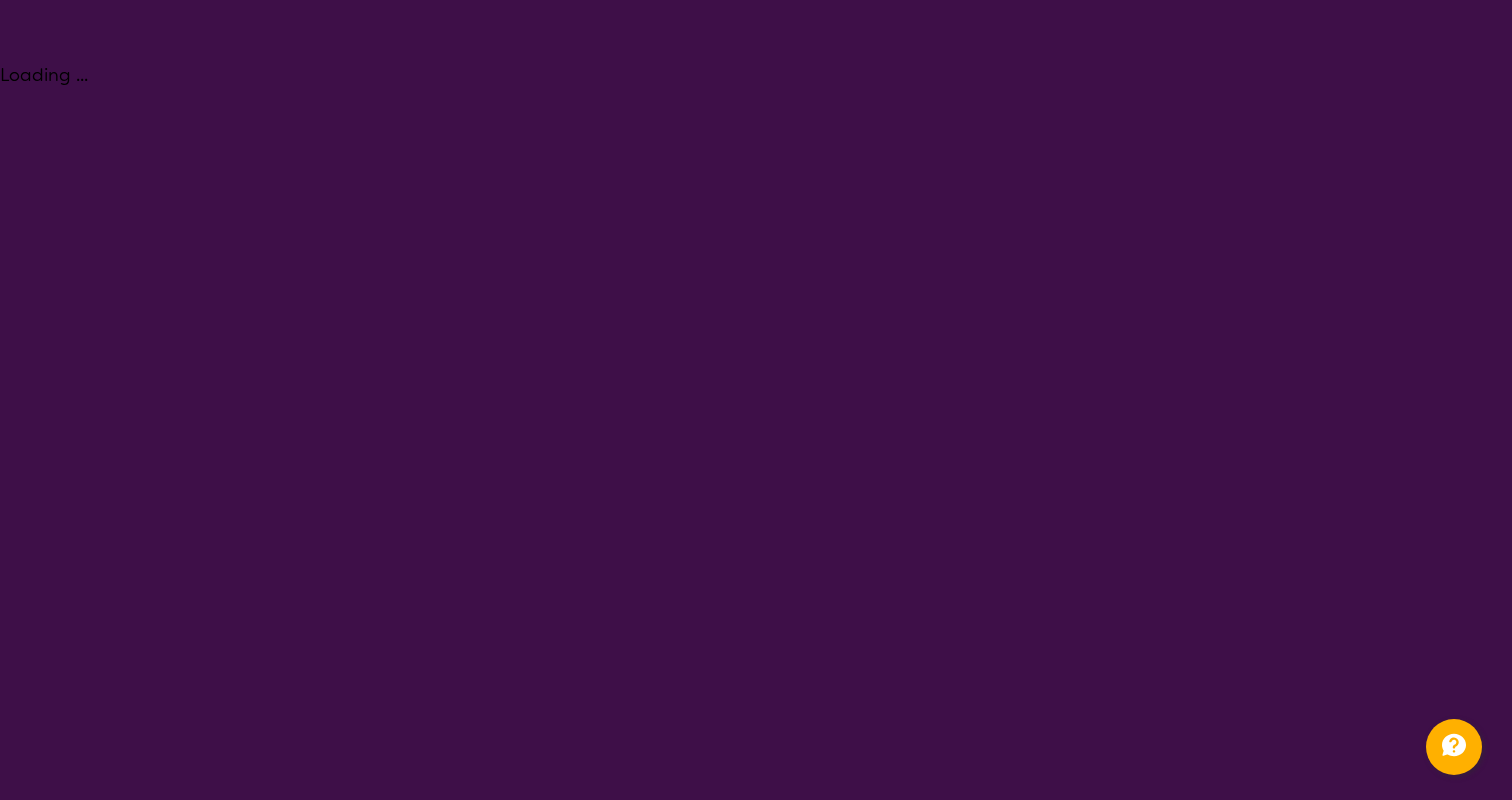select on "Speech therapy" 